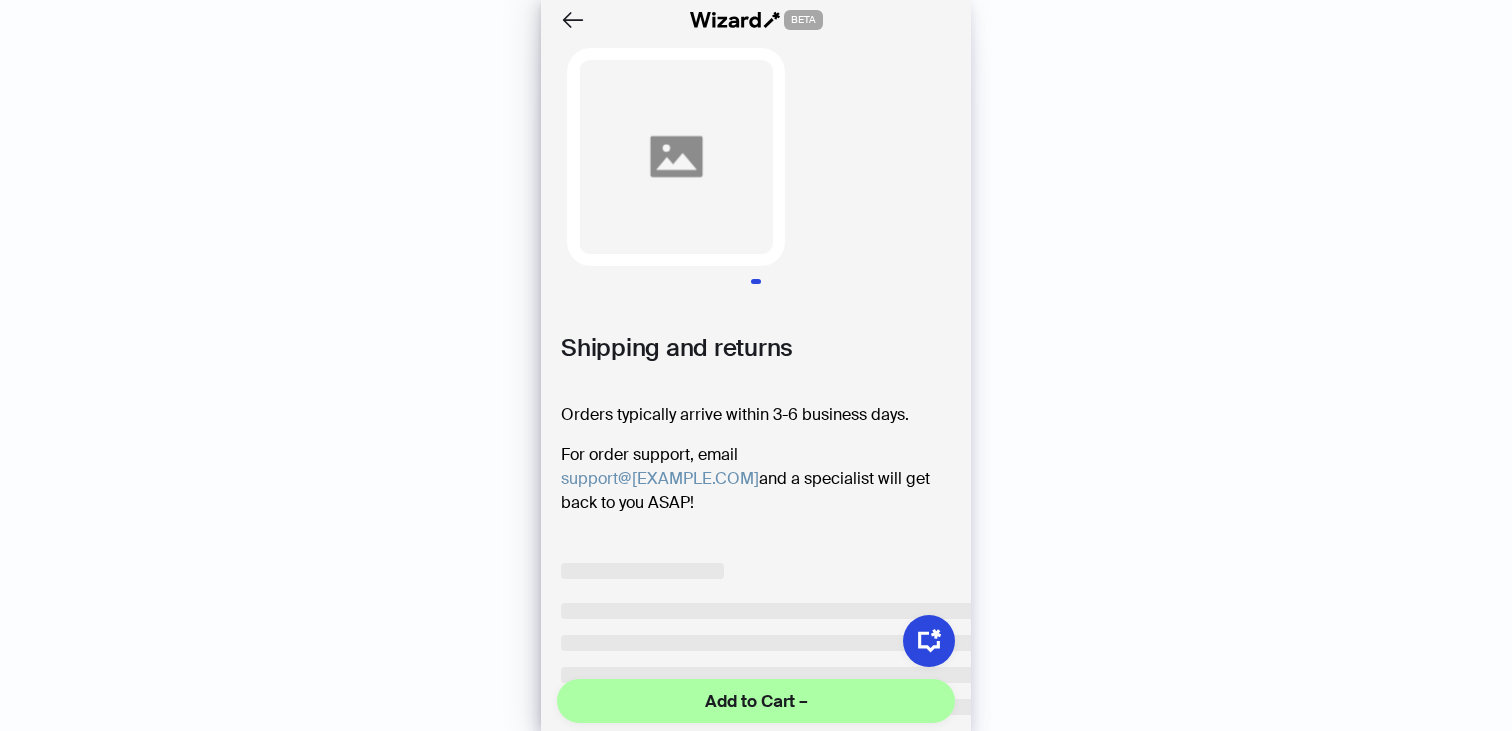 scroll, scrollTop: 0, scrollLeft: 0, axis: both 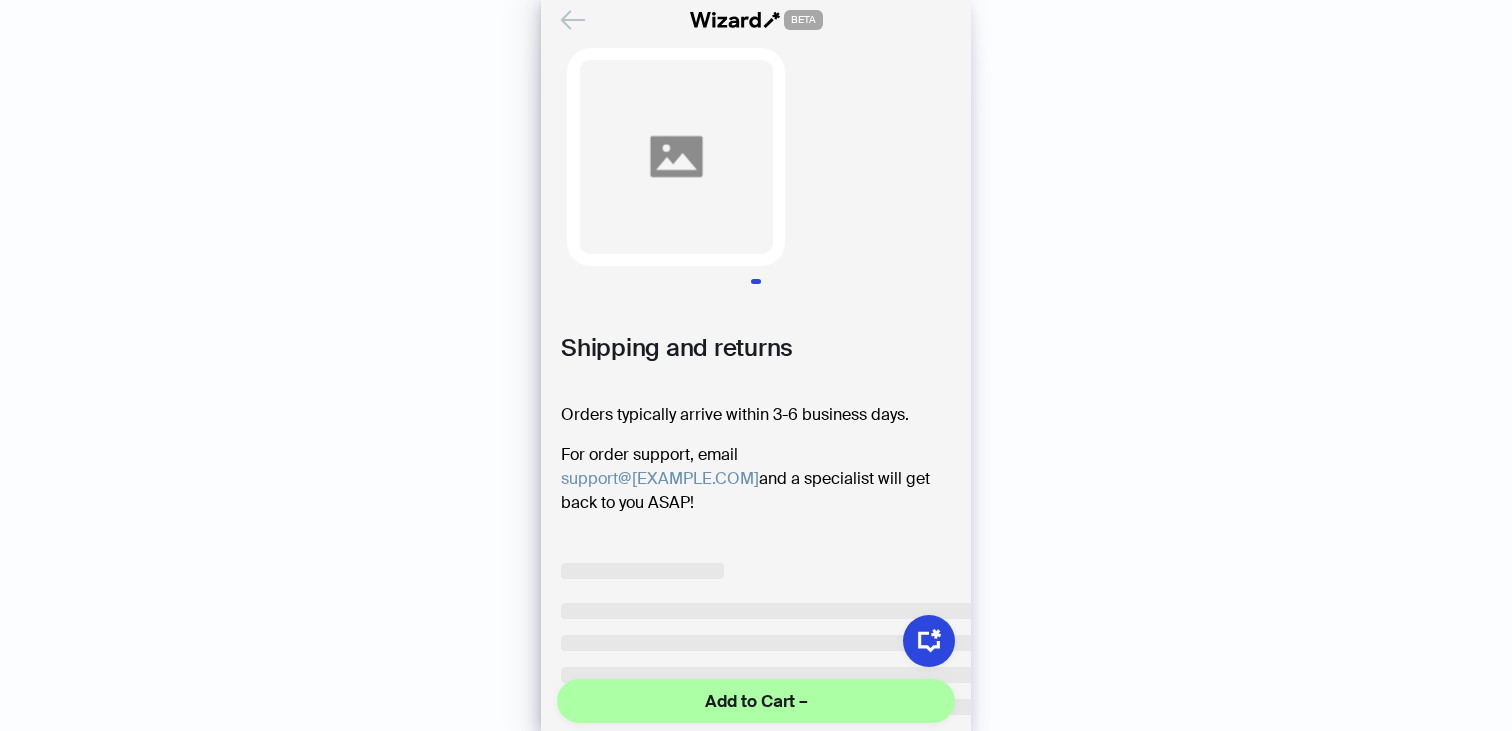 click at bounding box center (573, 20) 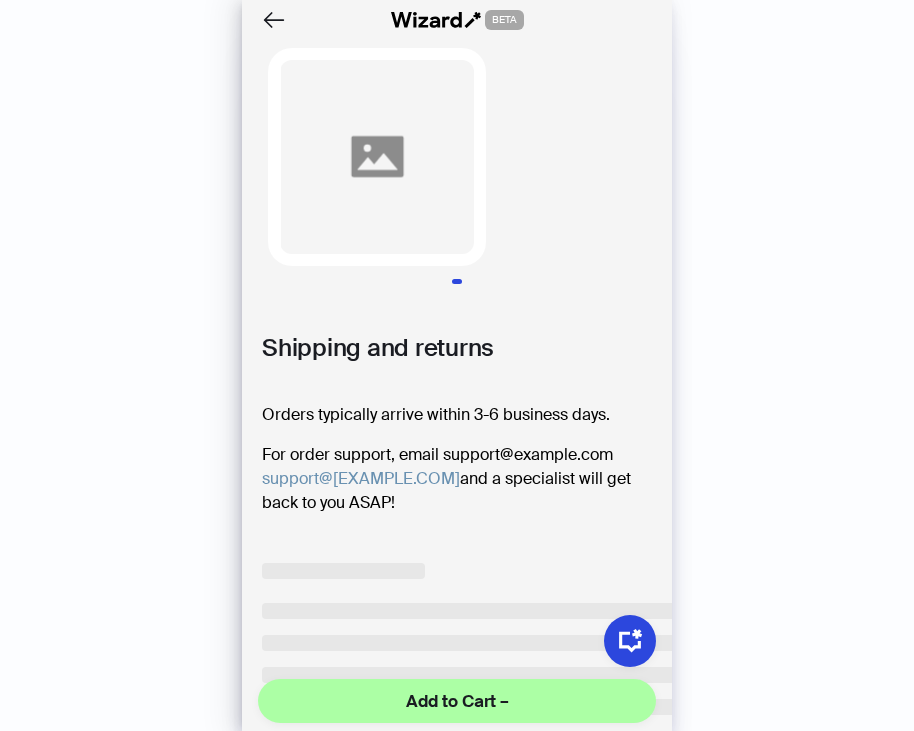 scroll, scrollTop: 0, scrollLeft: 0, axis: both 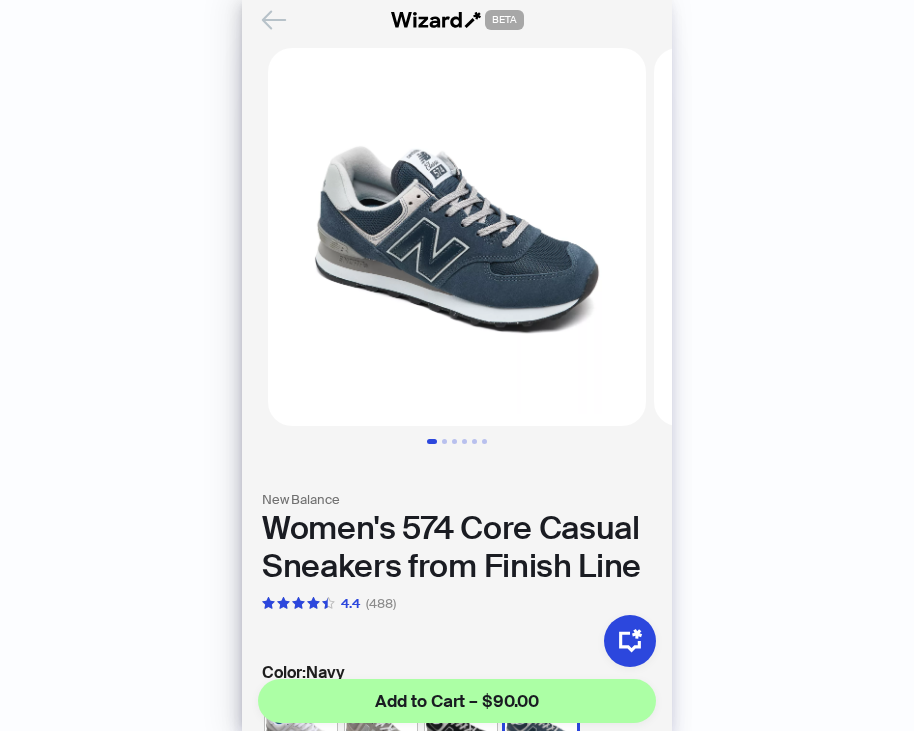 click at bounding box center (274, 20) 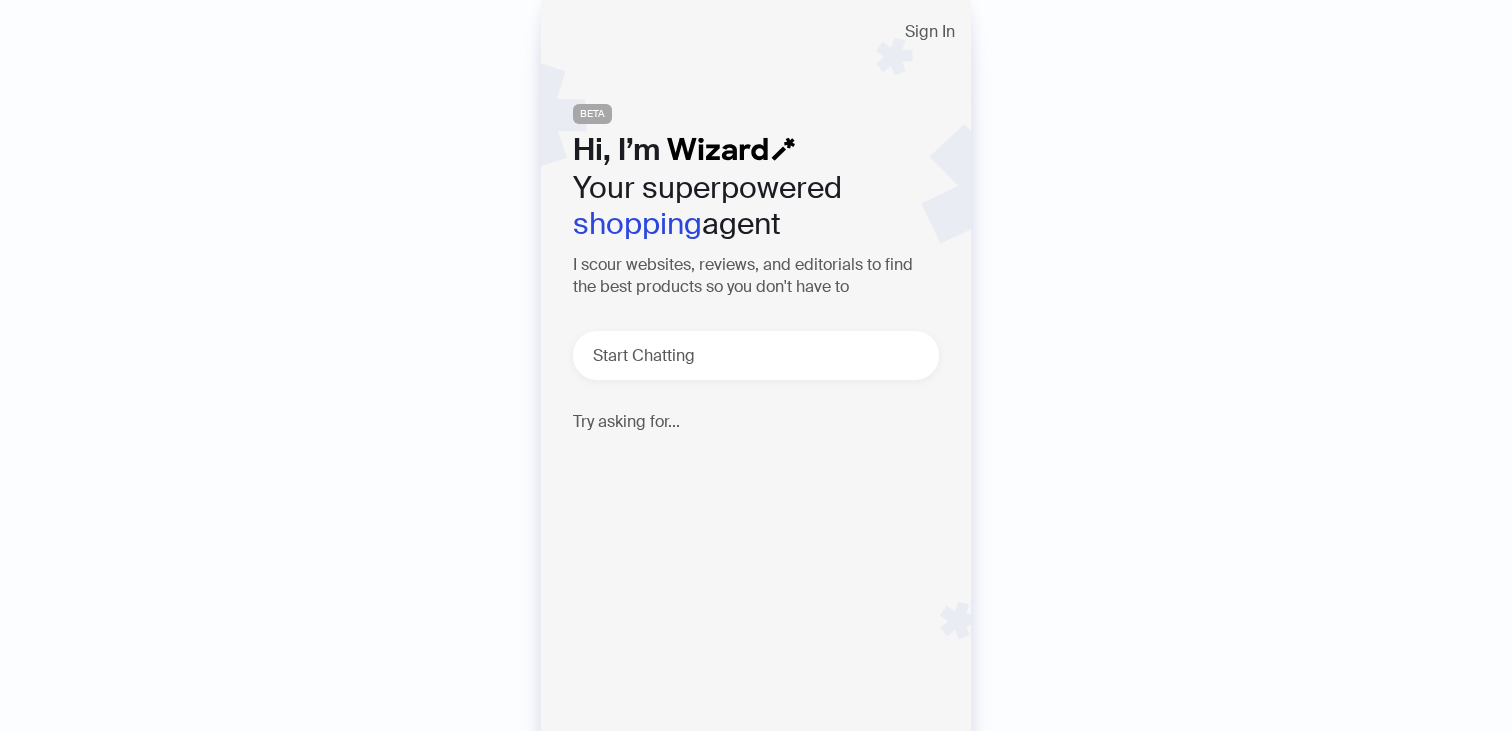 scroll, scrollTop: 0, scrollLeft: 0, axis: both 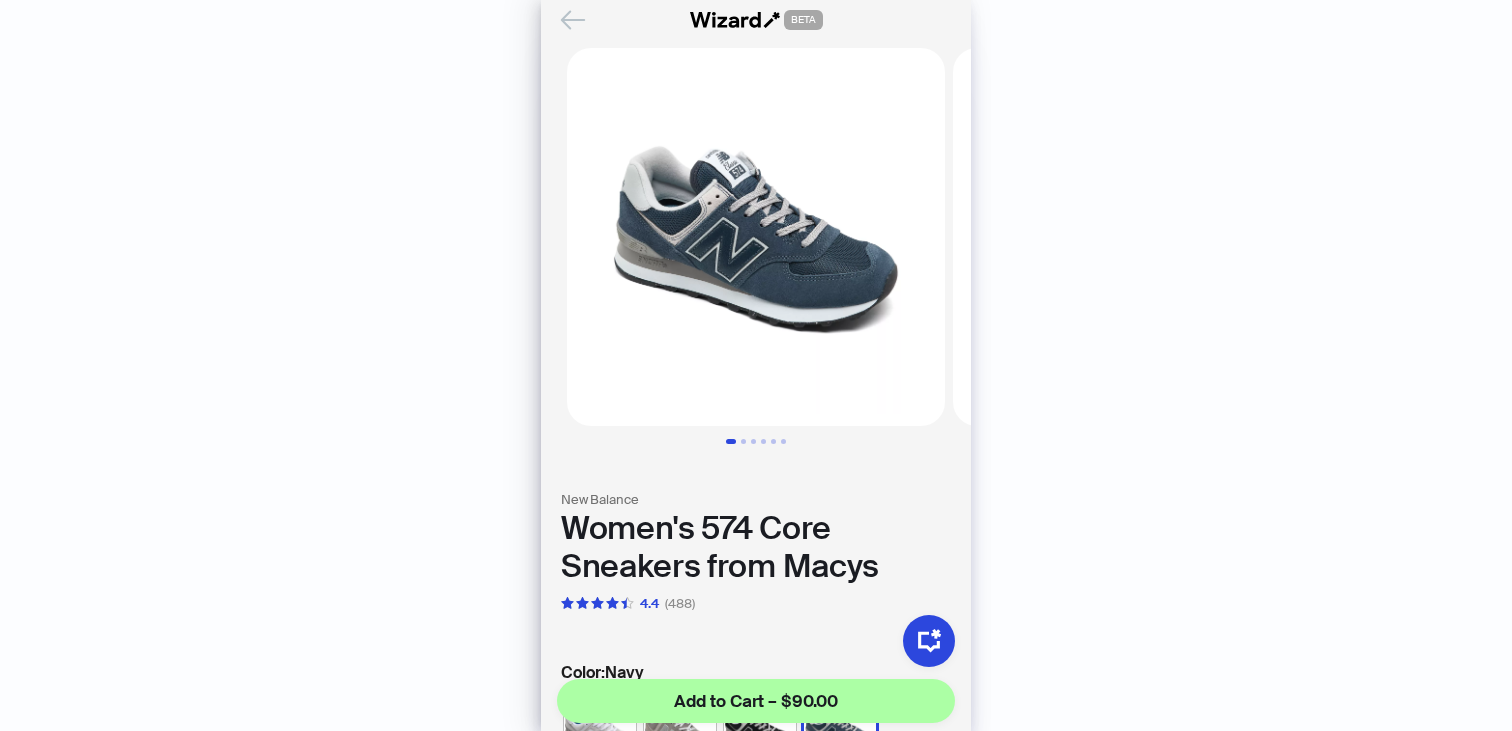 click at bounding box center (573, 20) 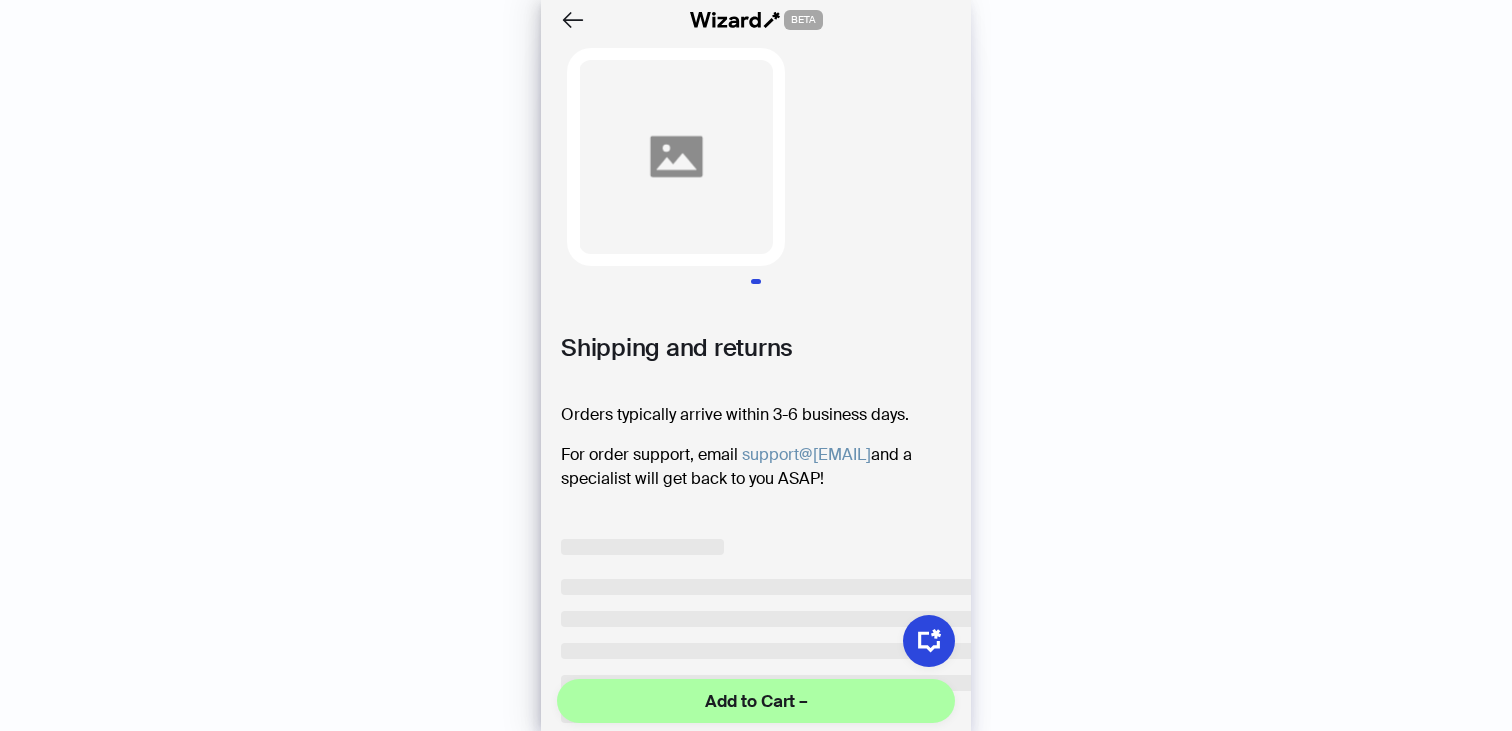 scroll, scrollTop: 0, scrollLeft: 0, axis: both 